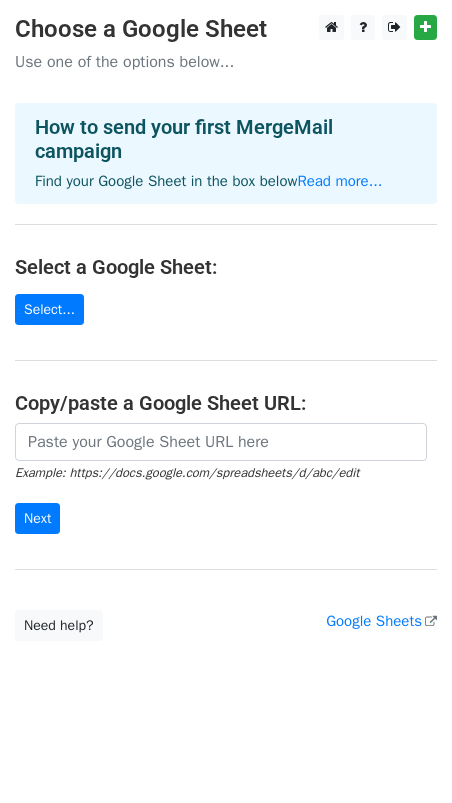 scroll, scrollTop: 0, scrollLeft: 0, axis: both 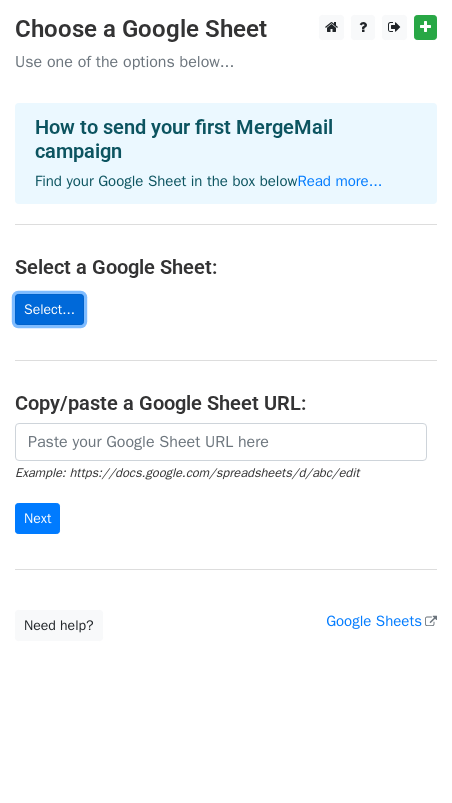 click on "Select..." at bounding box center [49, 309] 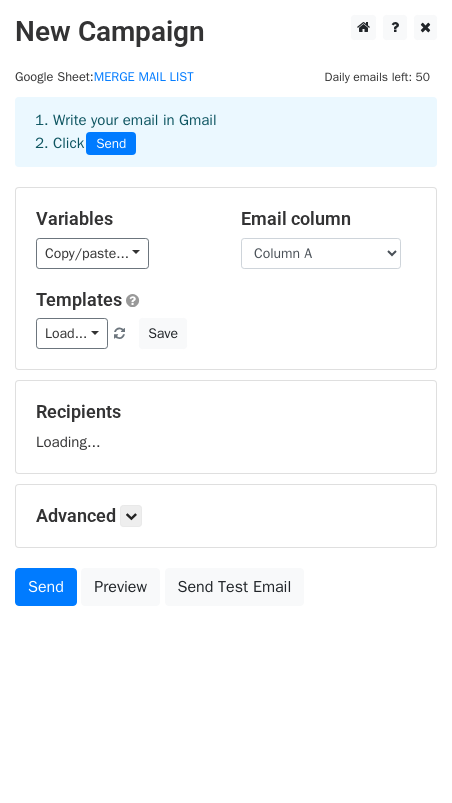scroll, scrollTop: 0, scrollLeft: 0, axis: both 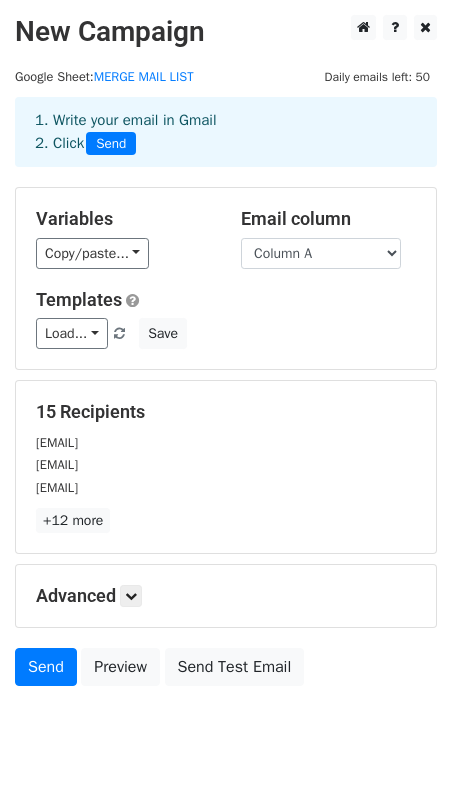 click on "Variables" at bounding box center (123, 219) 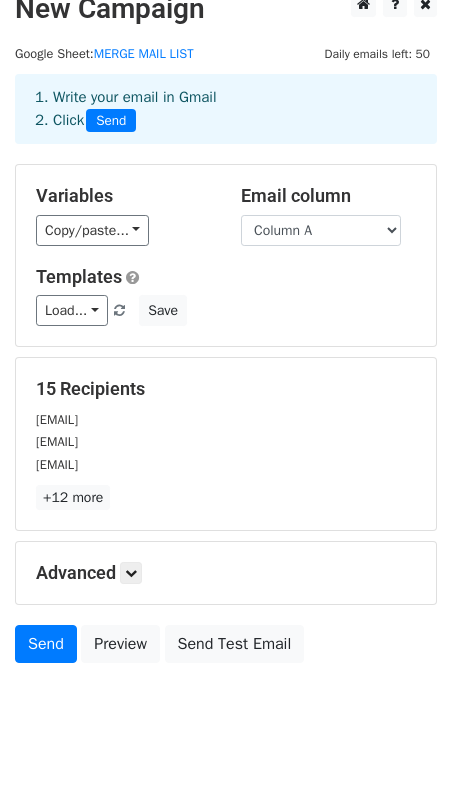 scroll, scrollTop: 25, scrollLeft: 0, axis: vertical 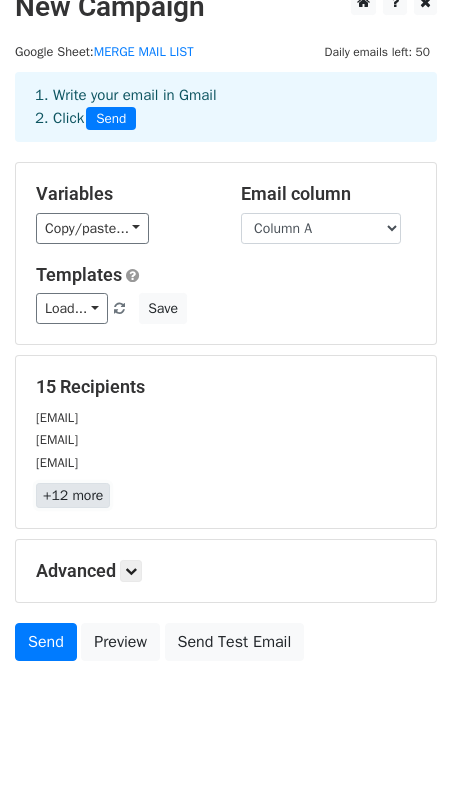 click on "+12 more" at bounding box center [73, 495] 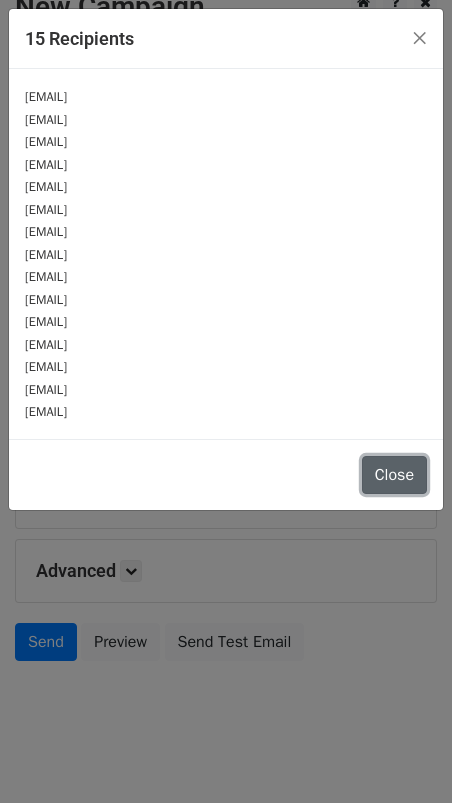 click on "Close" at bounding box center (394, 475) 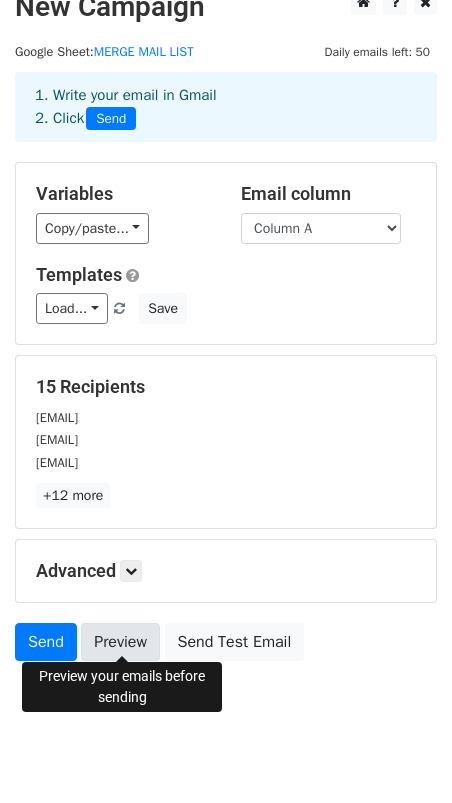 click on "Preview" at bounding box center (120, 642) 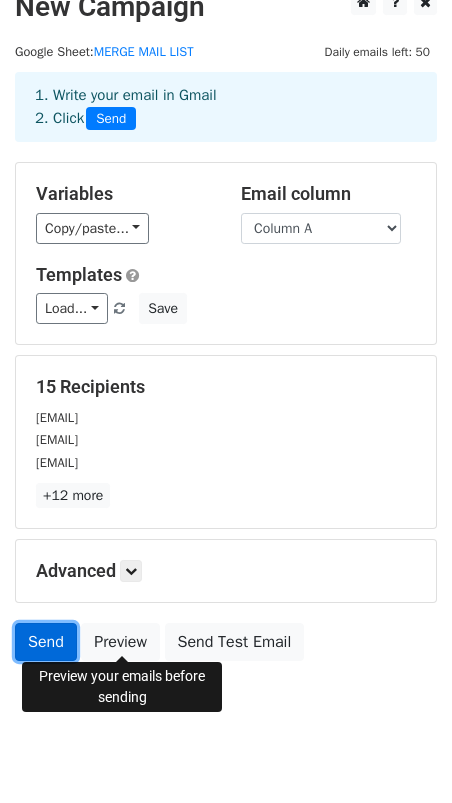 click on "Send" at bounding box center [46, 642] 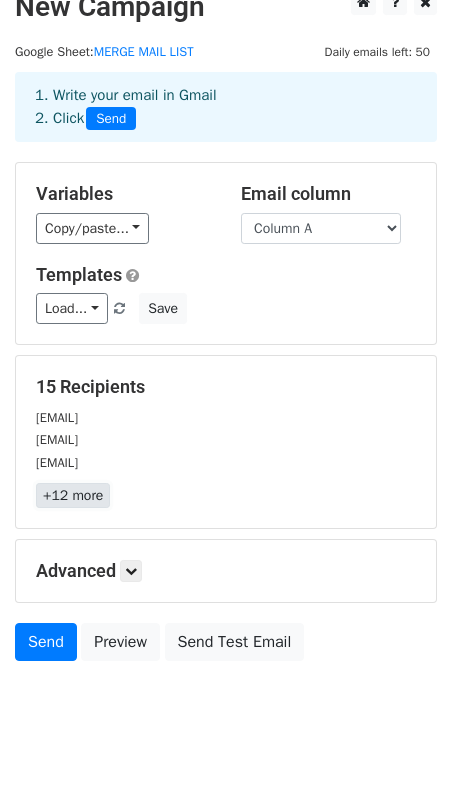 click on "+12 more" at bounding box center [73, 495] 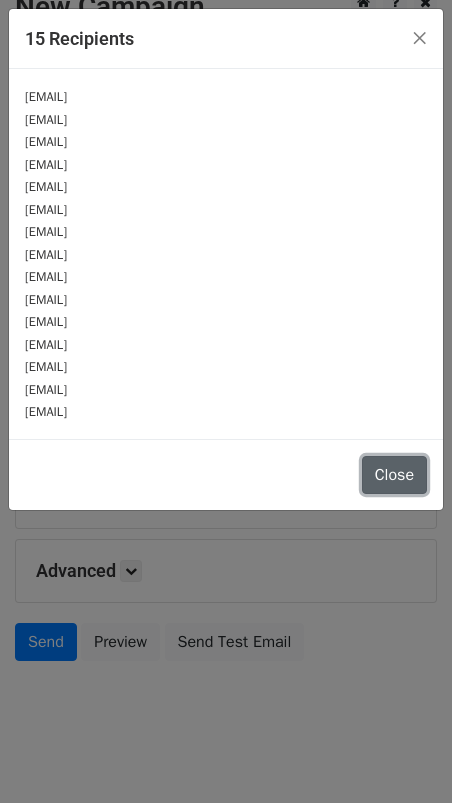 click on "Close" at bounding box center [394, 475] 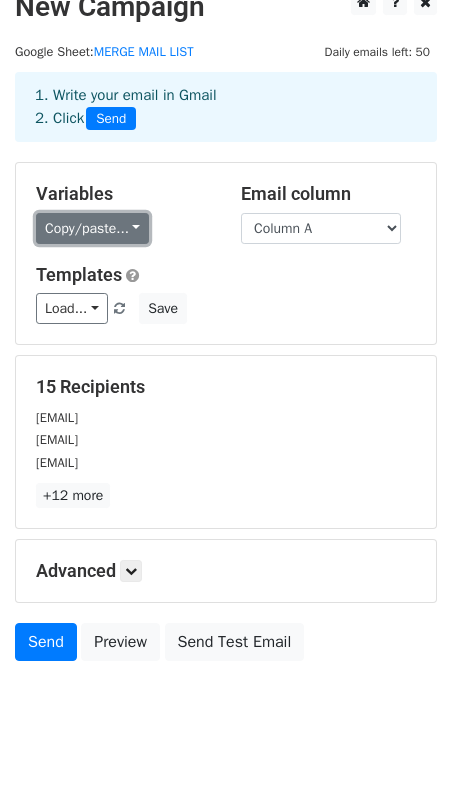 click on "Copy/paste..." at bounding box center [92, 228] 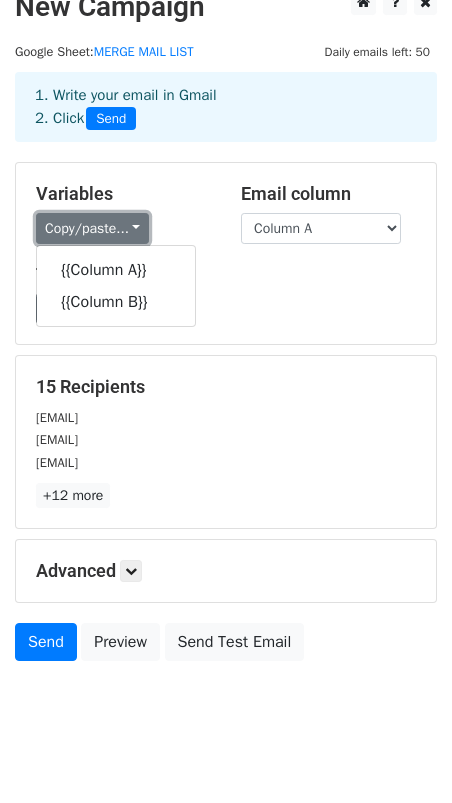 click on "Copy/paste..." at bounding box center [92, 228] 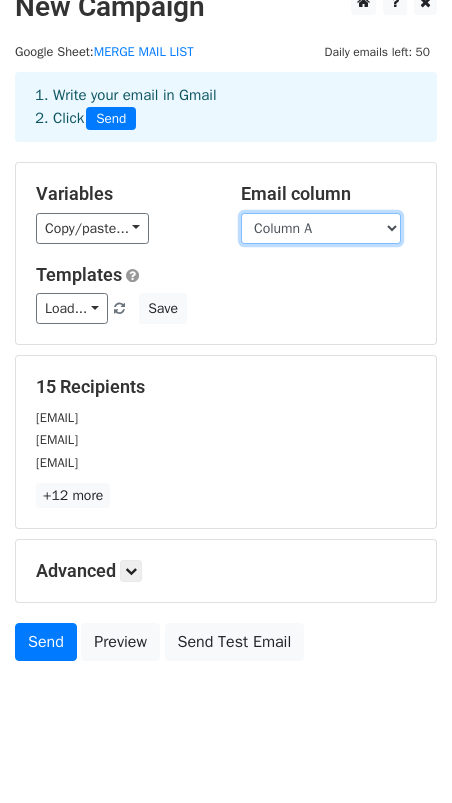 click on "Column A
Column B" at bounding box center (321, 228) 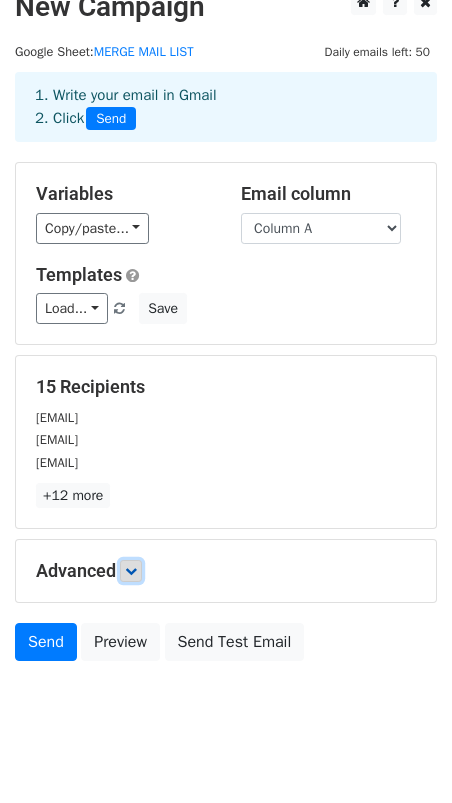 click at bounding box center [131, 571] 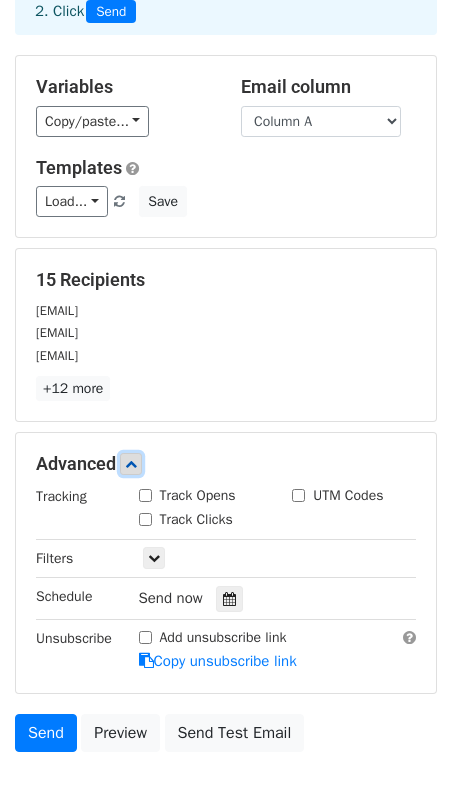 scroll, scrollTop: 184, scrollLeft: 0, axis: vertical 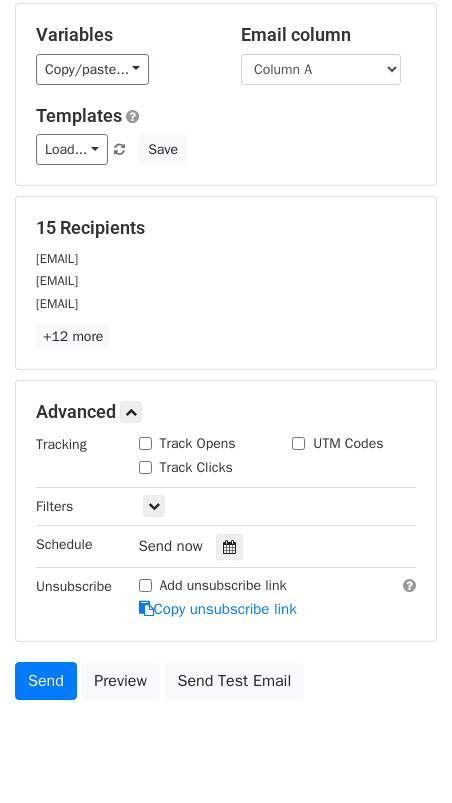 click on "New Campaign
Daily emails left: 50
Google Sheet:
MERGE MAIL LIST
1. Write your email in Gmail
2. Click
Send
Variables
Copy/paste...
{{Column A}}
{{Column B}}
Email column
Column A
Column B
Templates
Load...
No templates saved
Save
15 Recipients
tomlien2000@gmail.com
southsidepizzeria20@gmail.com
samysamy2121@gmail.com
+12 more
15 Recipients
×
tomlien2000@gmail.com
southsidepizzeria20@gmail.com
samysamy2121@gmail.com
rluna@lazarospizzagrill.com
kpavlidis357@gmail.com
ajaj@romeospizza.com
driccibongi@hotmail.com
dand124130@gmail.com
jermaine887756@hotmail.com
pizzadotcomingermantown@gmail.com
marcoiannuzzi@hotmail.com
tkjrllc@aol.com
vincentpizzo@gmail.com
amountis15@yahoo.com
Close" at bounding box center (226, 310) 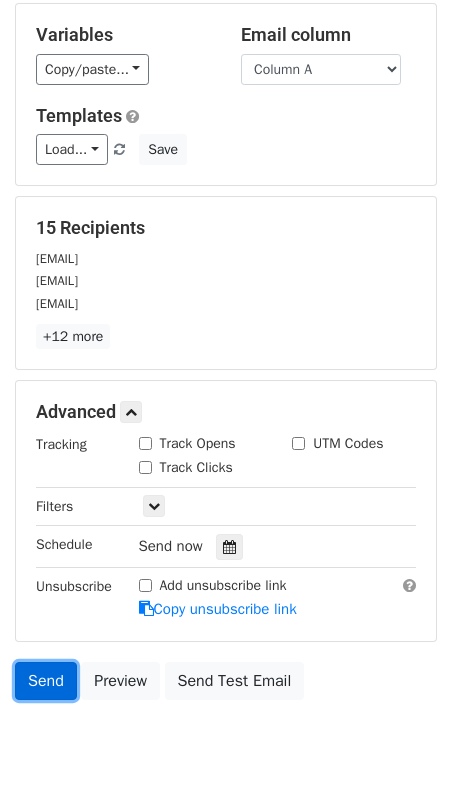 click on "Send" at bounding box center [46, 681] 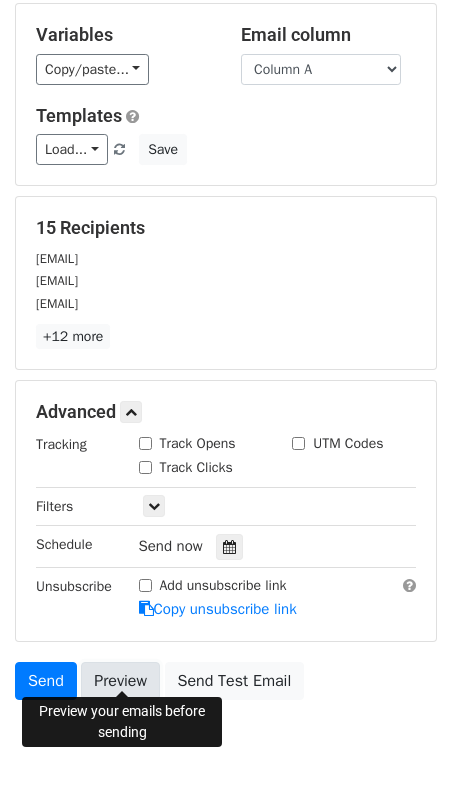 click on "Preview" at bounding box center [120, 681] 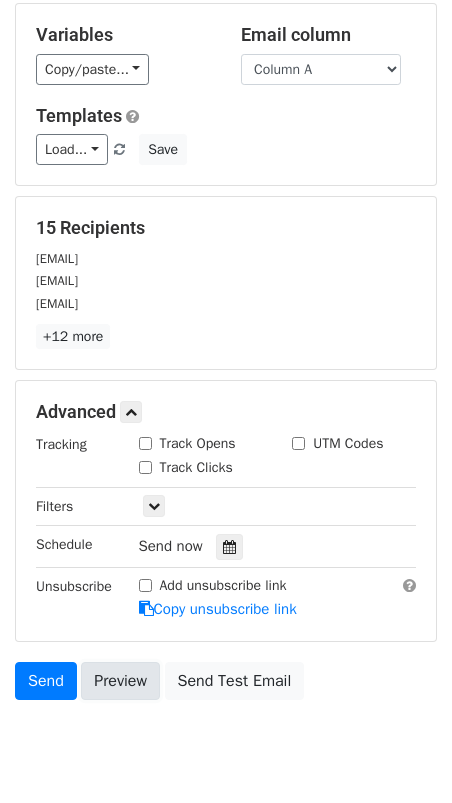 click on "Preview" at bounding box center [120, 681] 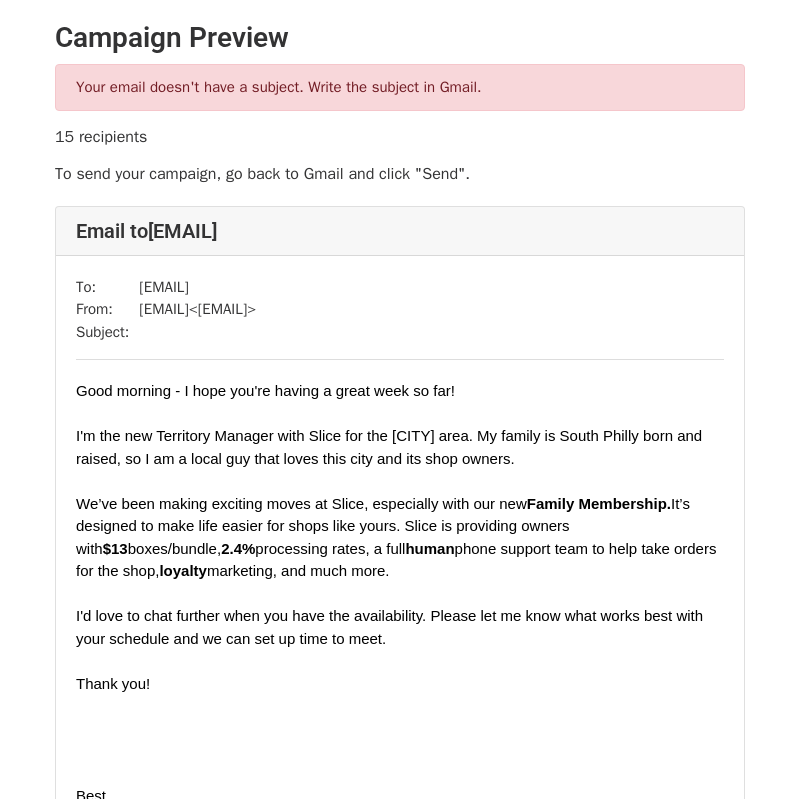 scroll, scrollTop: 0, scrollLeft: 0, axis: both 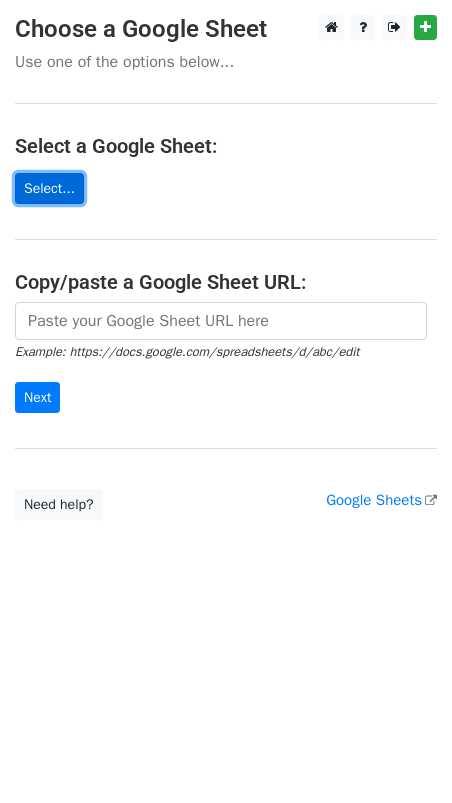 click on "Select..." at bounding box center (49, 188) 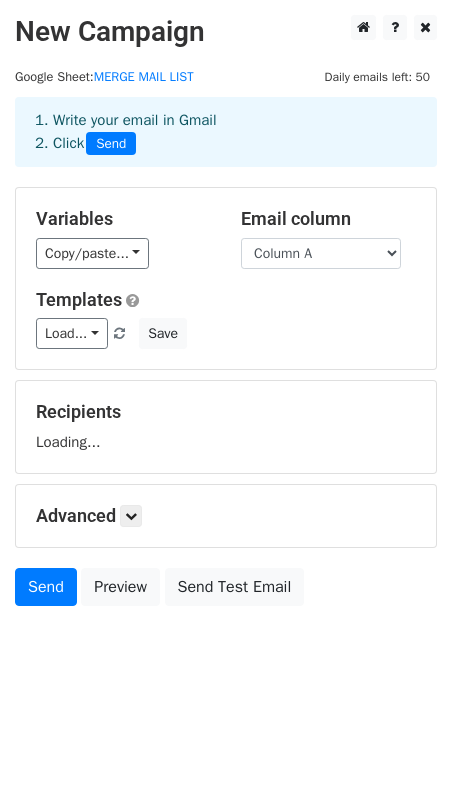scroll, scrollTop: 0, scrollLeft: 0, axis: both 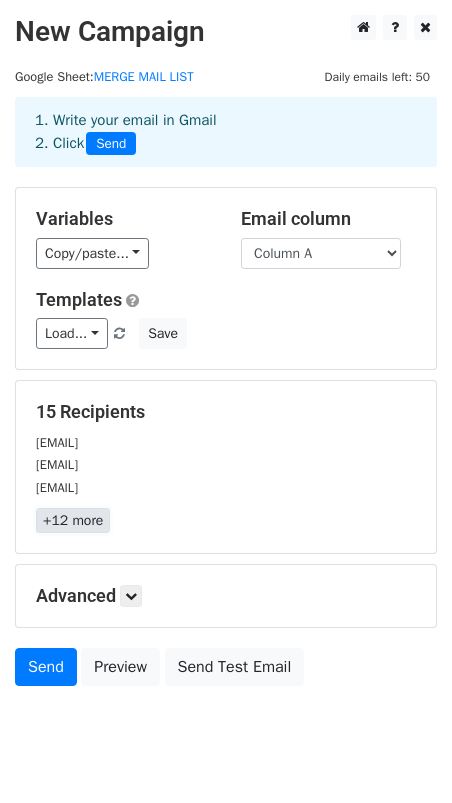 click on "+12 more" at bounding box center (73, 520) 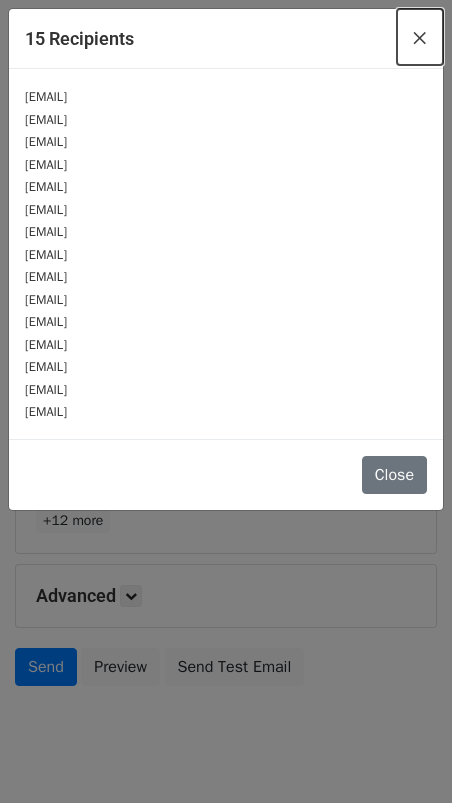 click on "×" at bounding box center (420, 37) 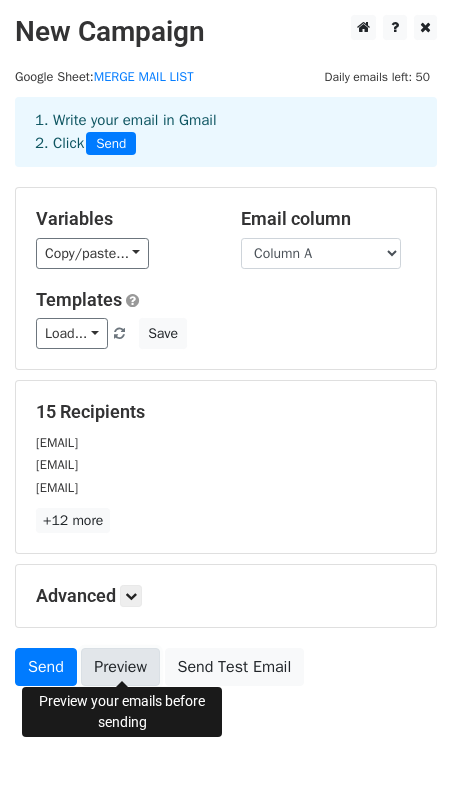 click on "Preview" at bounding box center [120, 667] 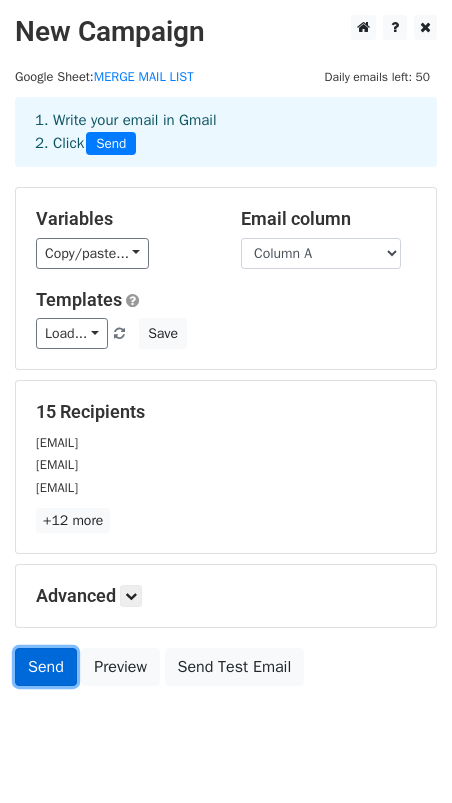 click on "Send" at bounding box center (46, 667) 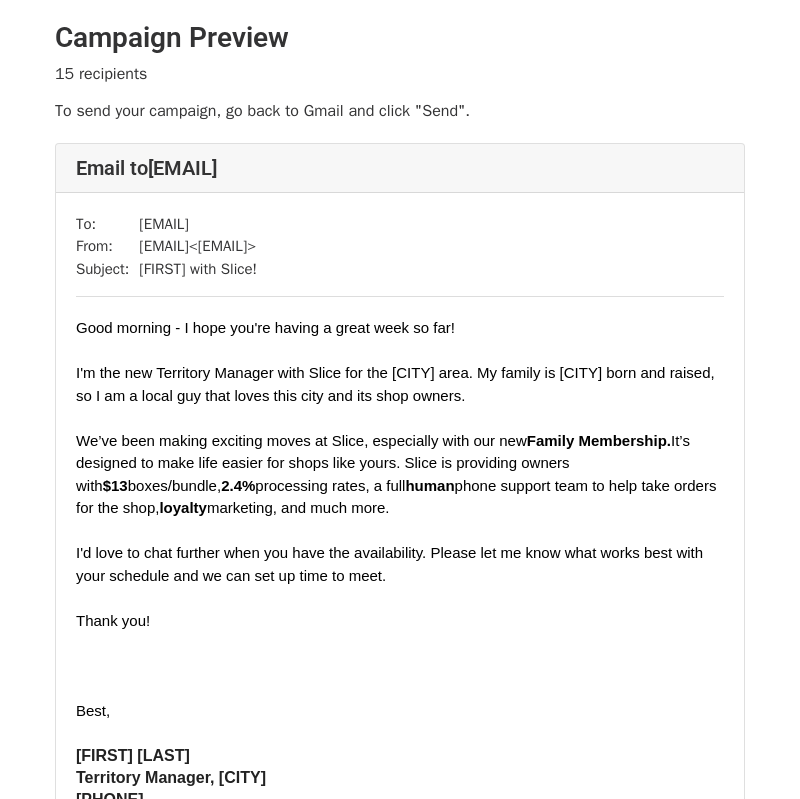 scroll, scrollTop: 0, scrollLeft: 0, axis: both 